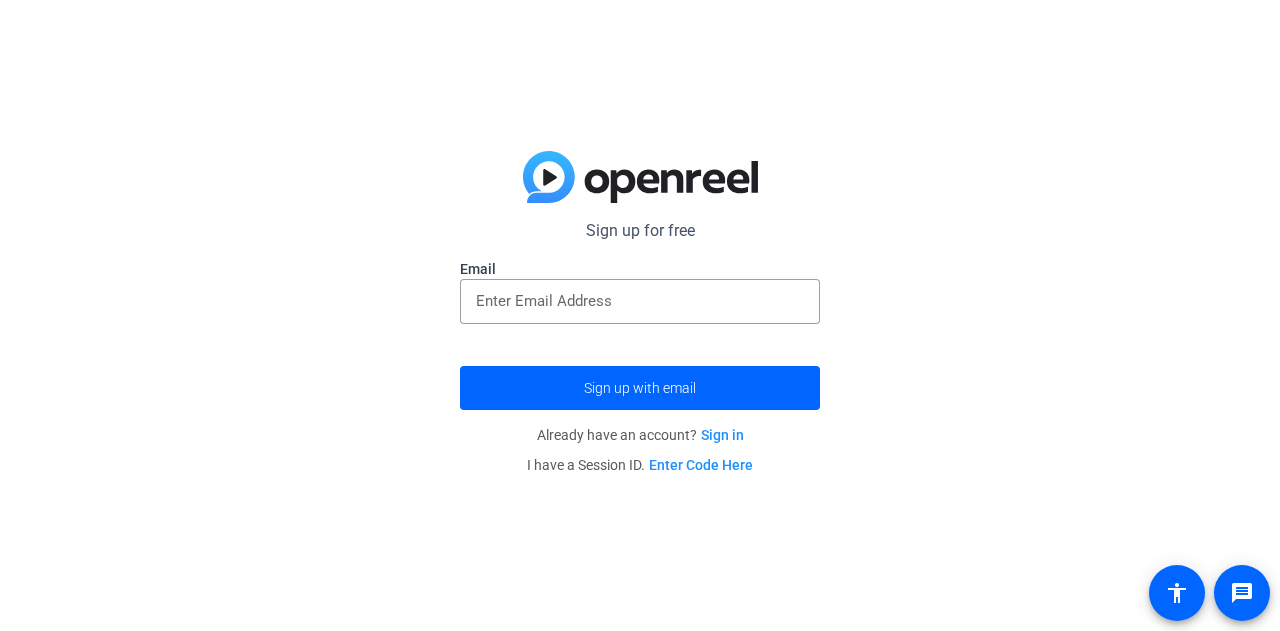 scroll, scrollTop: 0, scrollLeft: 0, axis: both 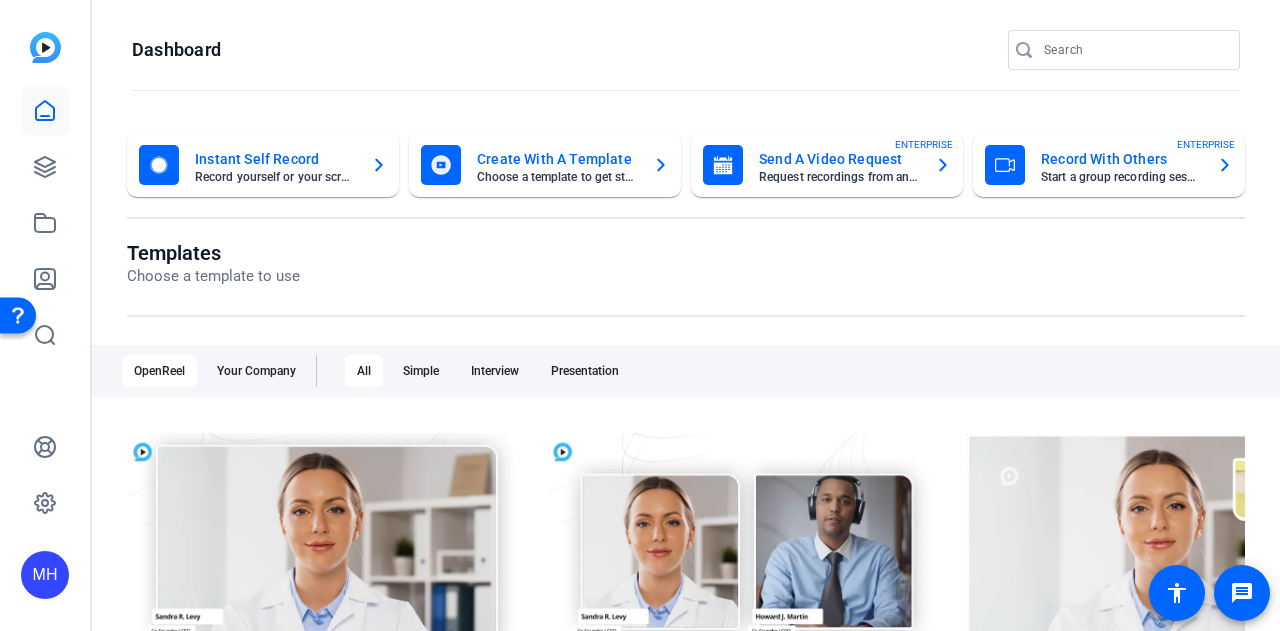 click 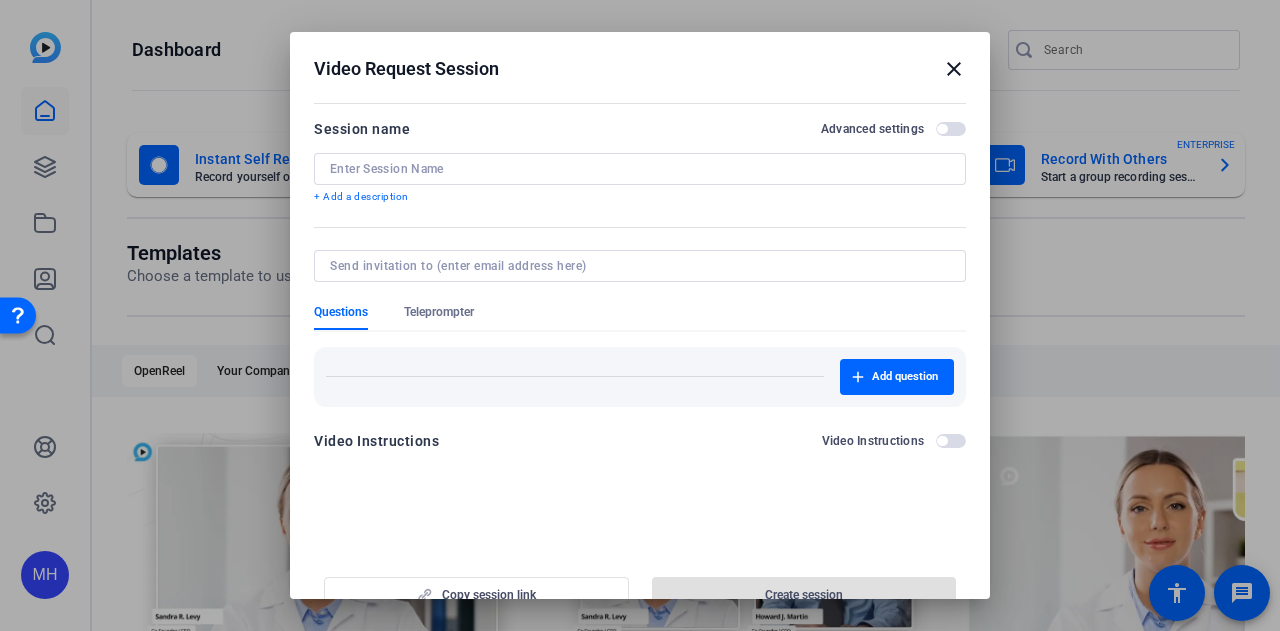 drag, startPoint x: 942, startPoint y: 69, endPoint x: 1027, endPoint y: 89, distance: 87.32124 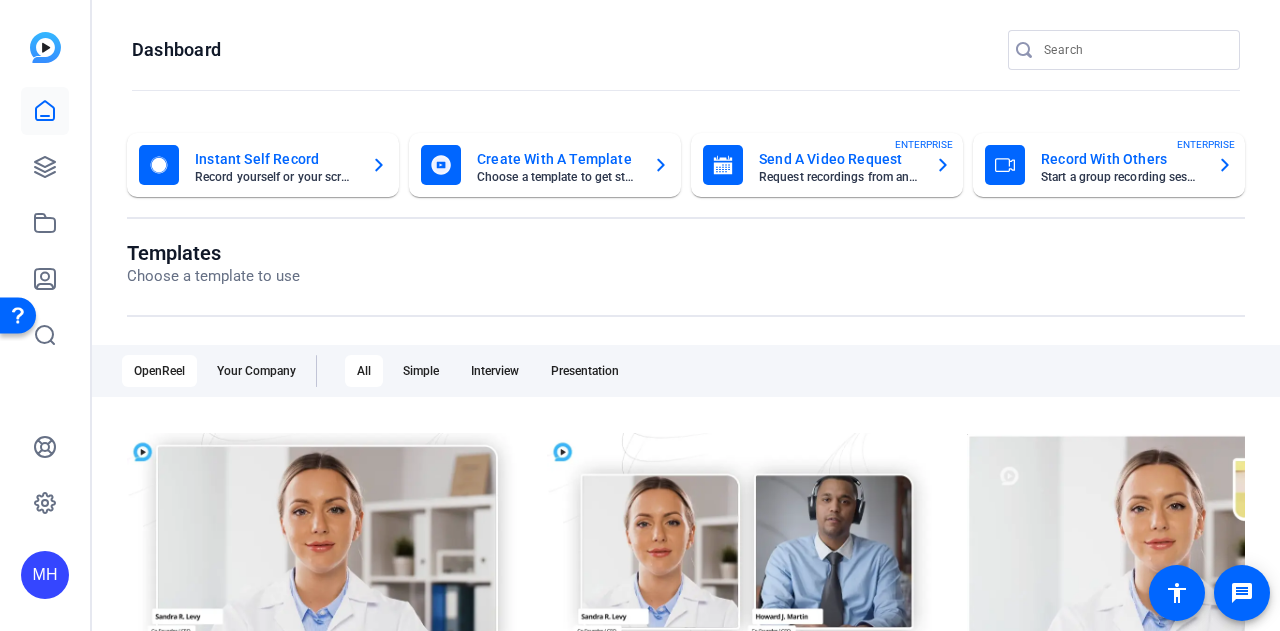 click on "Start a group recording session" 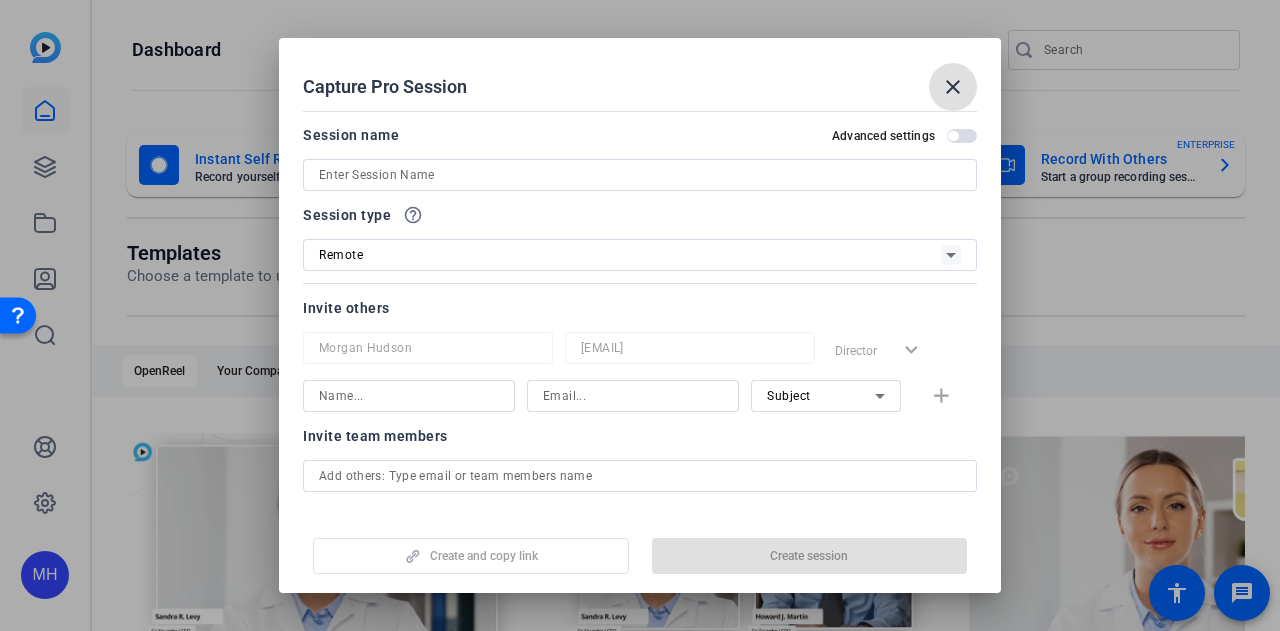 scroll, scrollTop: 90, scrollLeft: 0, axis: vertical 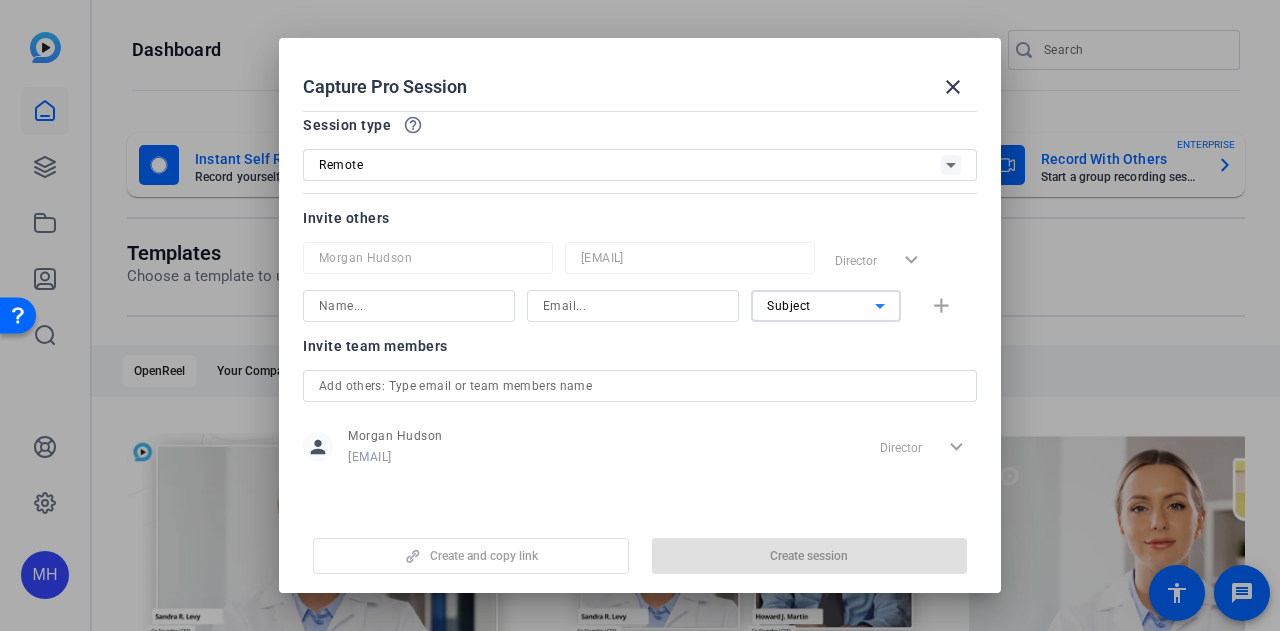 click 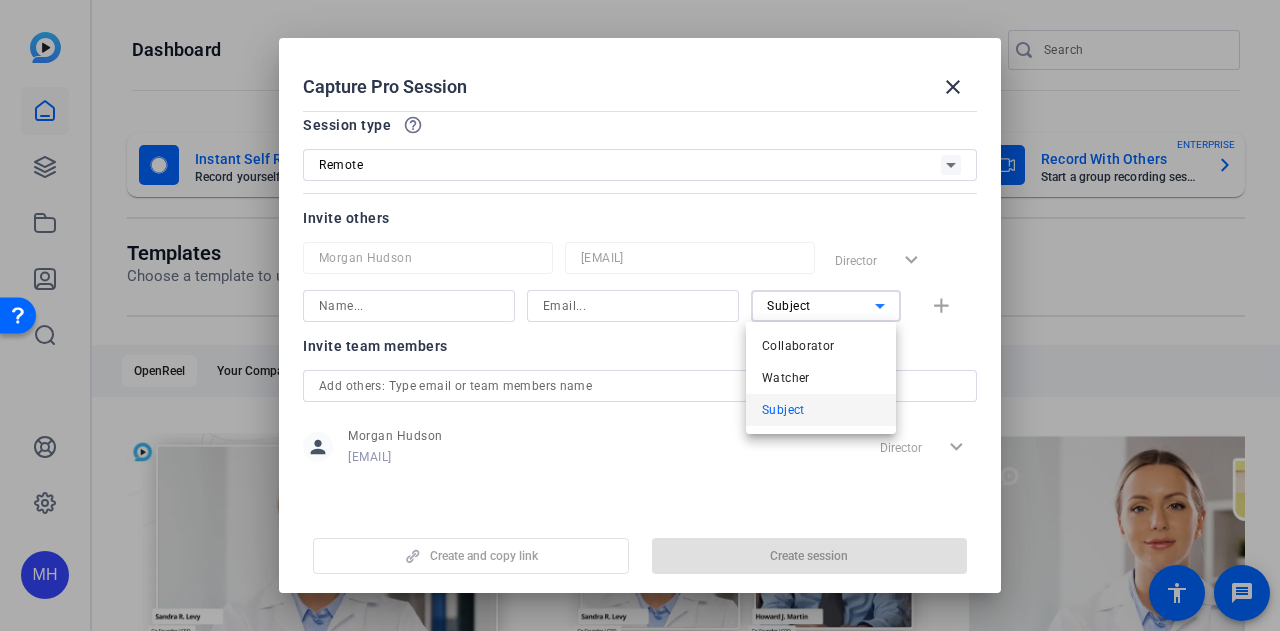 click at bounding box center [640, 315] 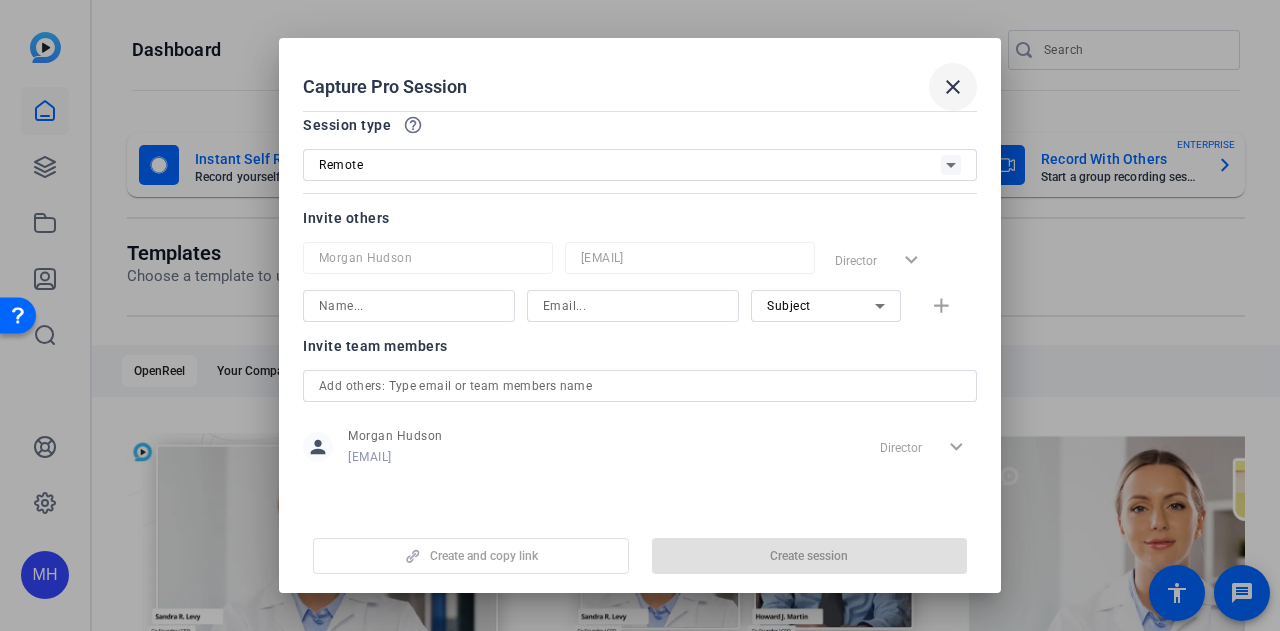click at bounding box center (953, 87) 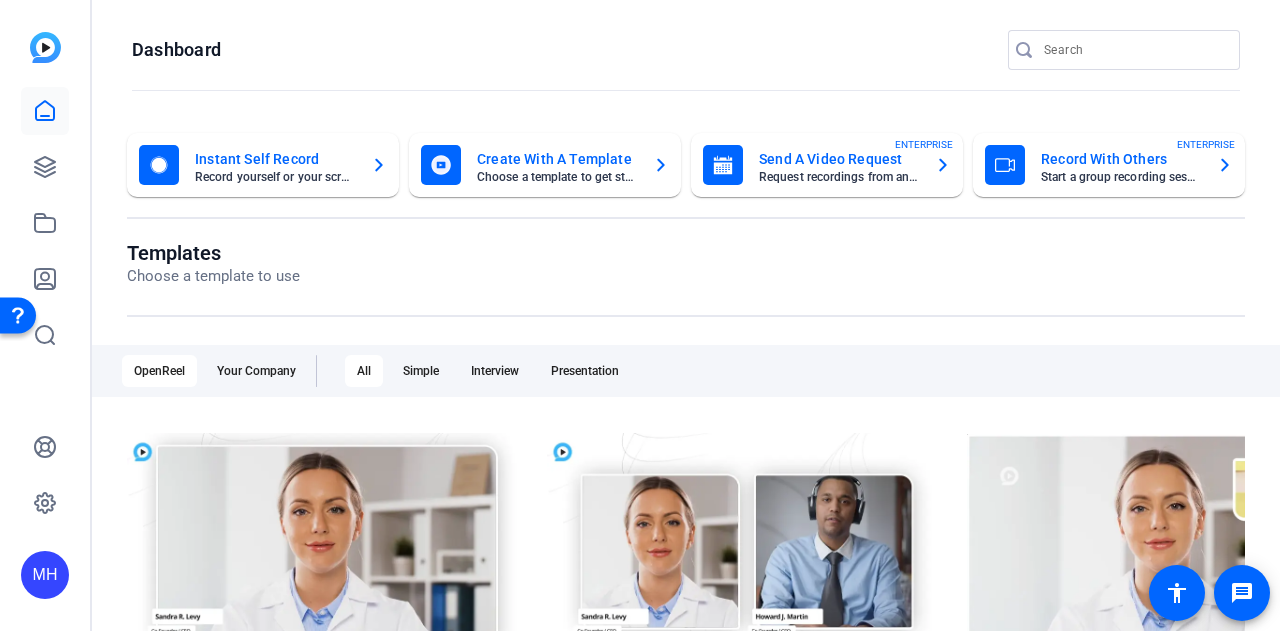 click on "Templates Choose a template to use" 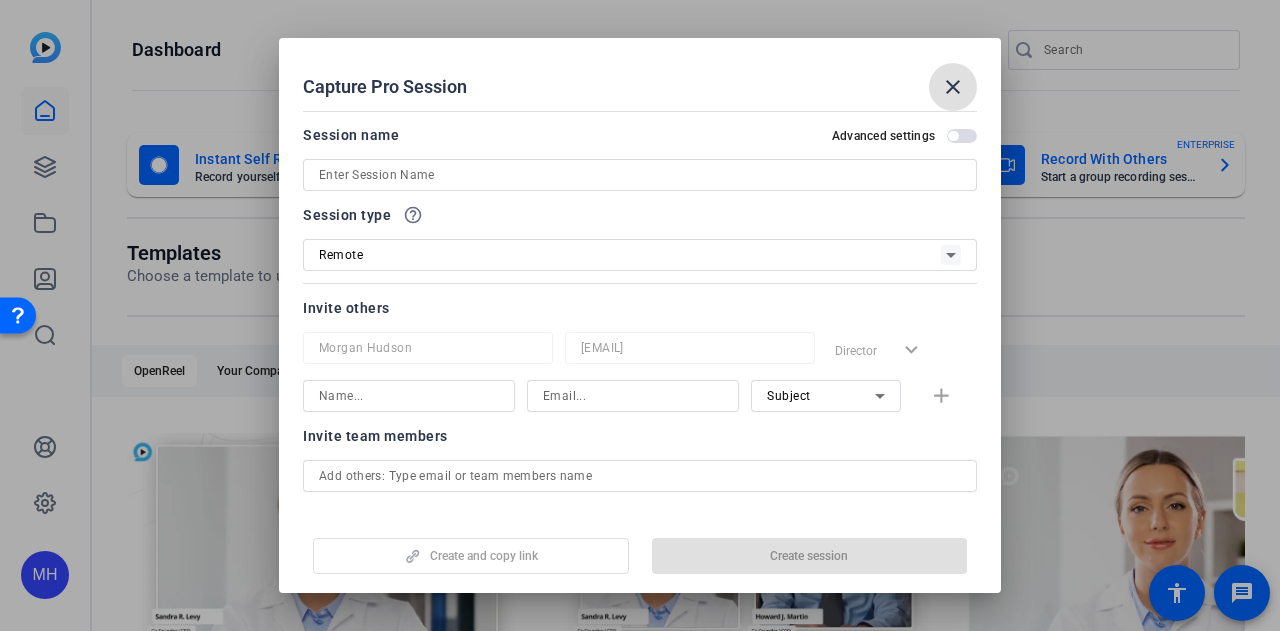 click at bounding box center [640, 175] 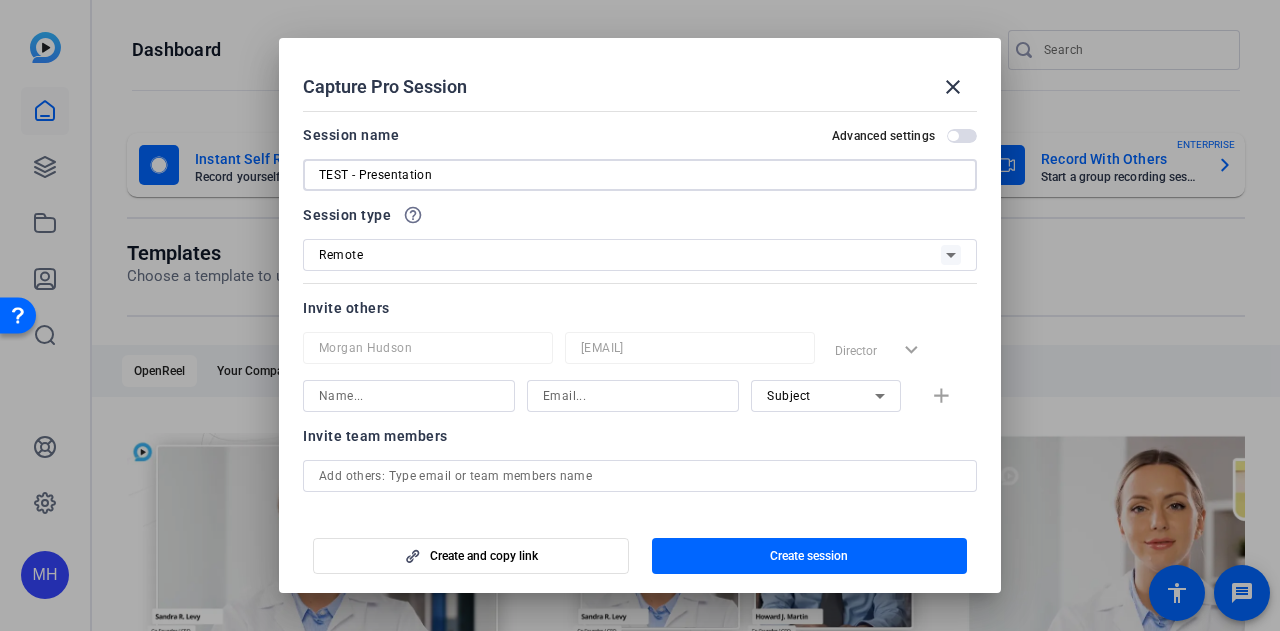 type on "TEST - Presentation" 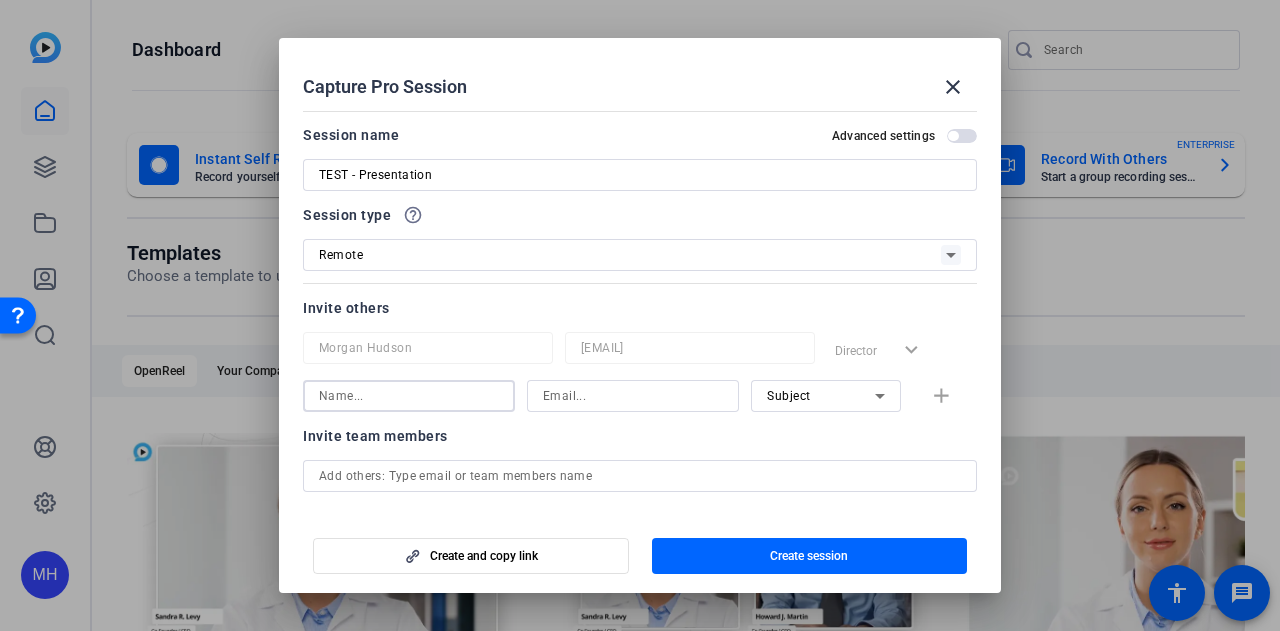 click at bounding box center (409, 396) 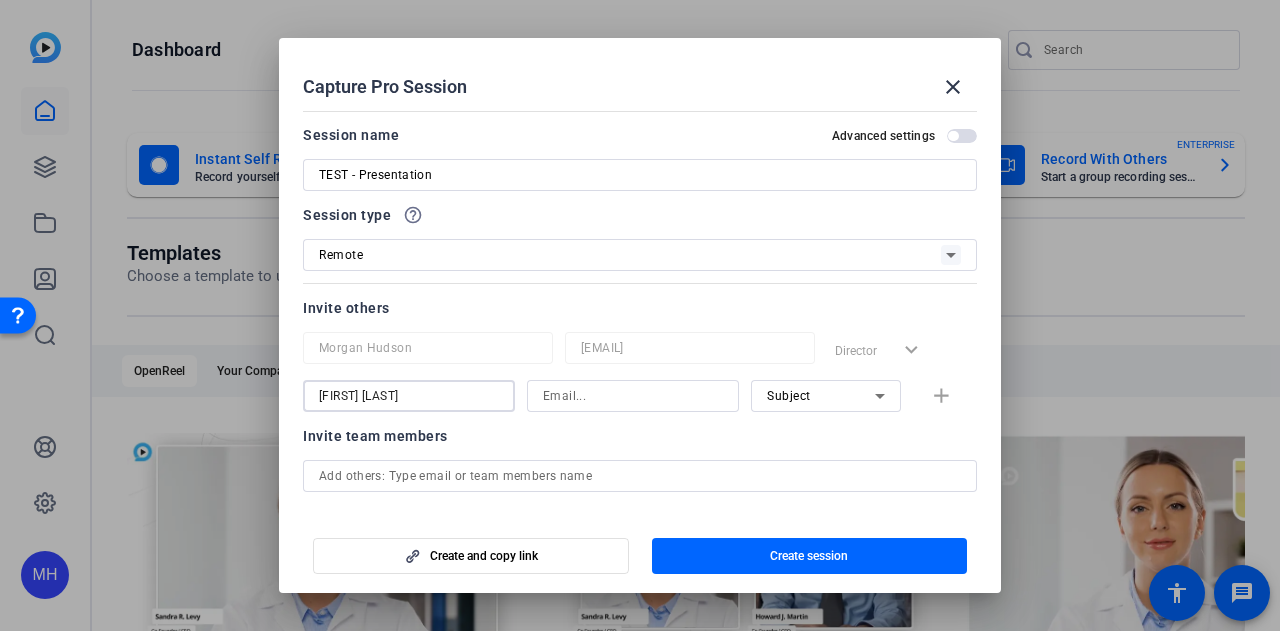 type on "[FIRST] [LAST]" 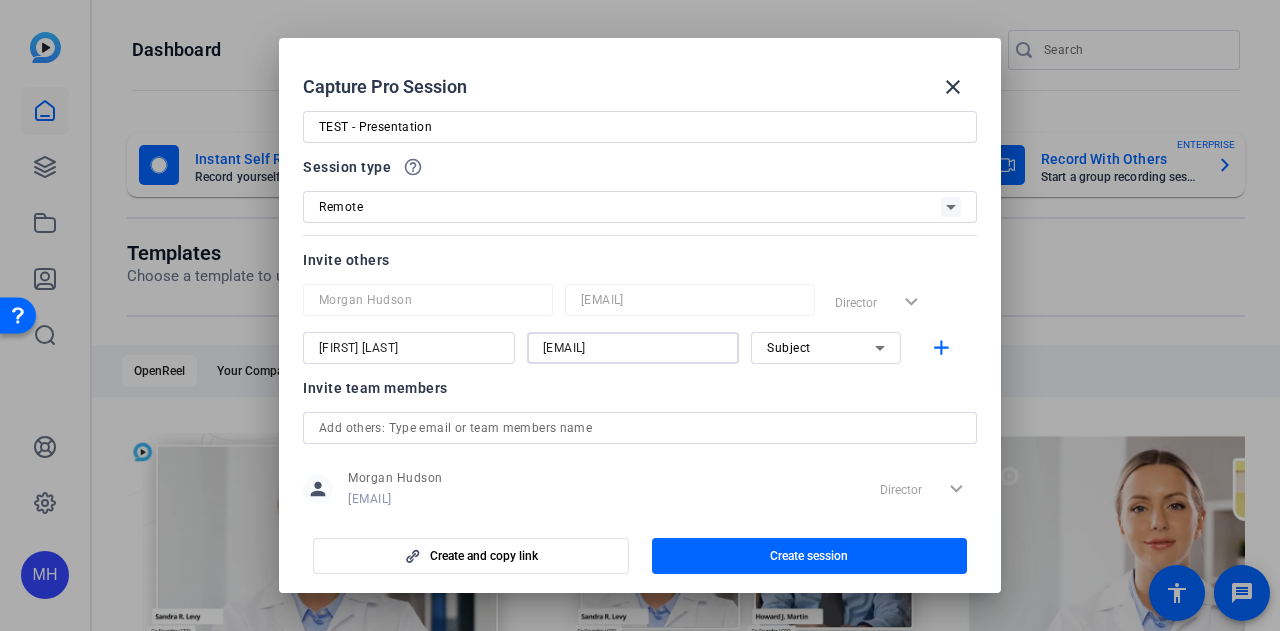 scroll, scrollTop: 90, scrollLeft: 0, axis: vertical 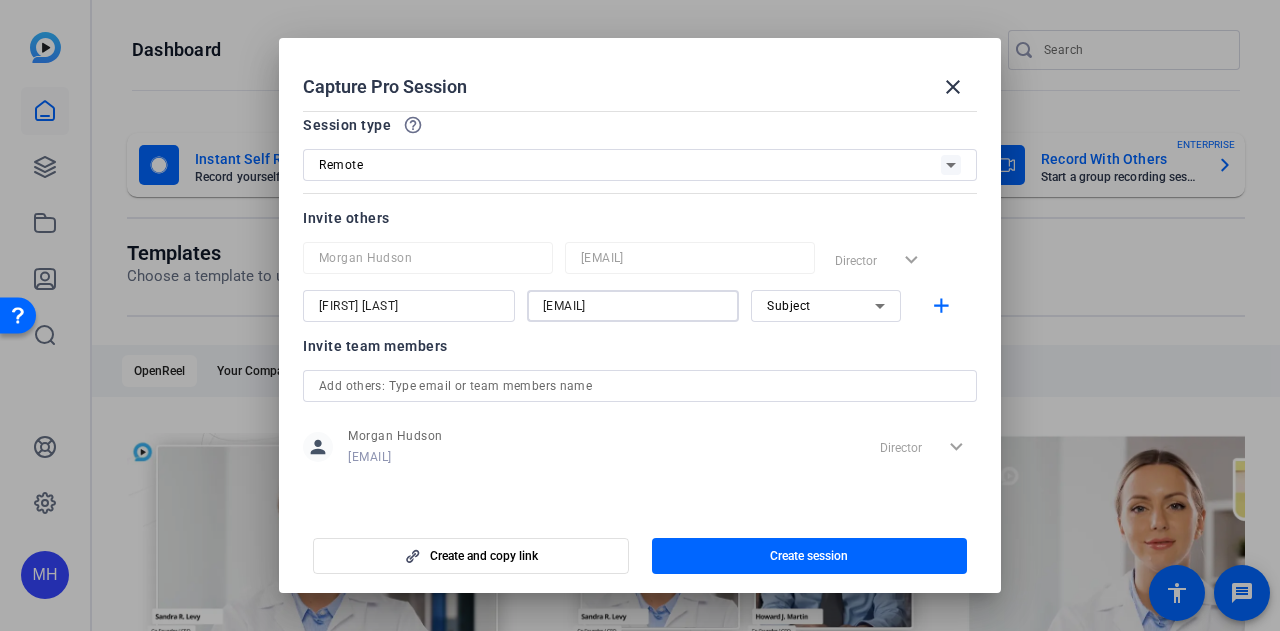type on "[EMAIL]" 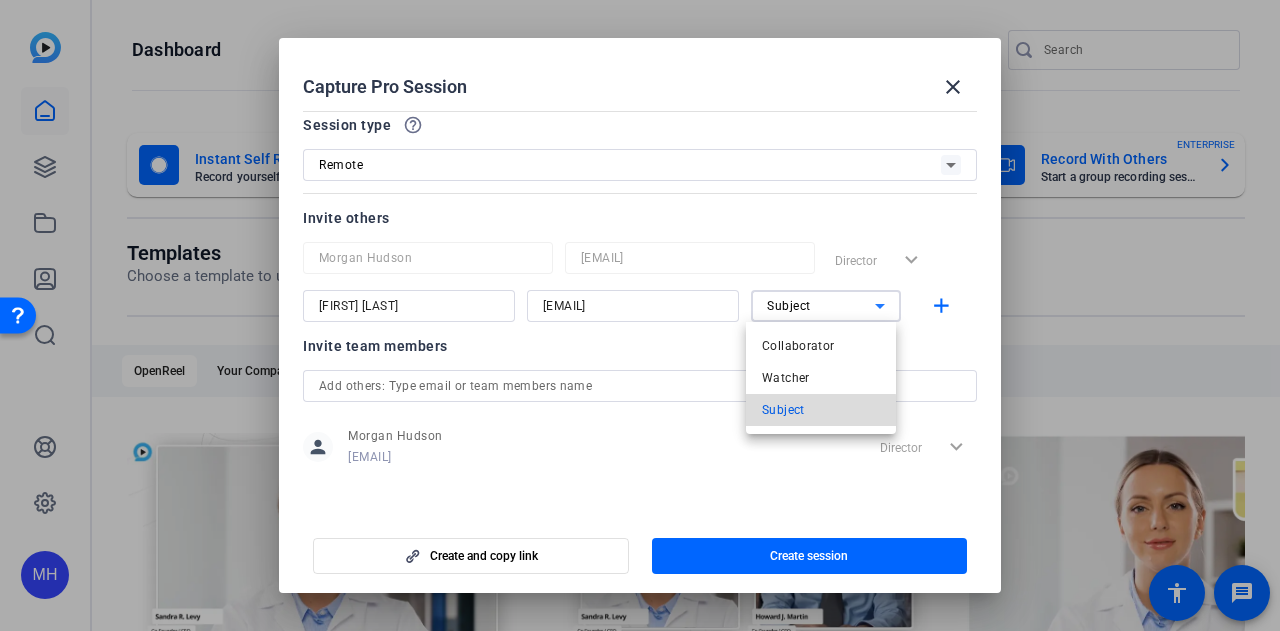 click on "Subject" at bounding box center (783, 410) 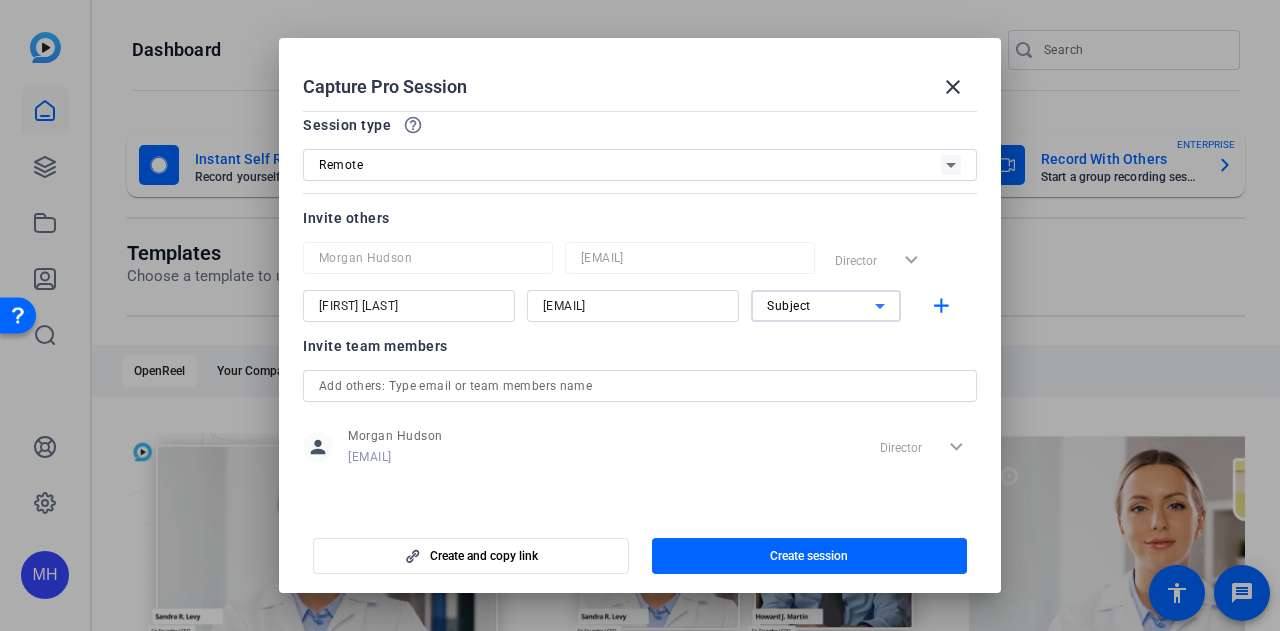 click on "Director expand_more" 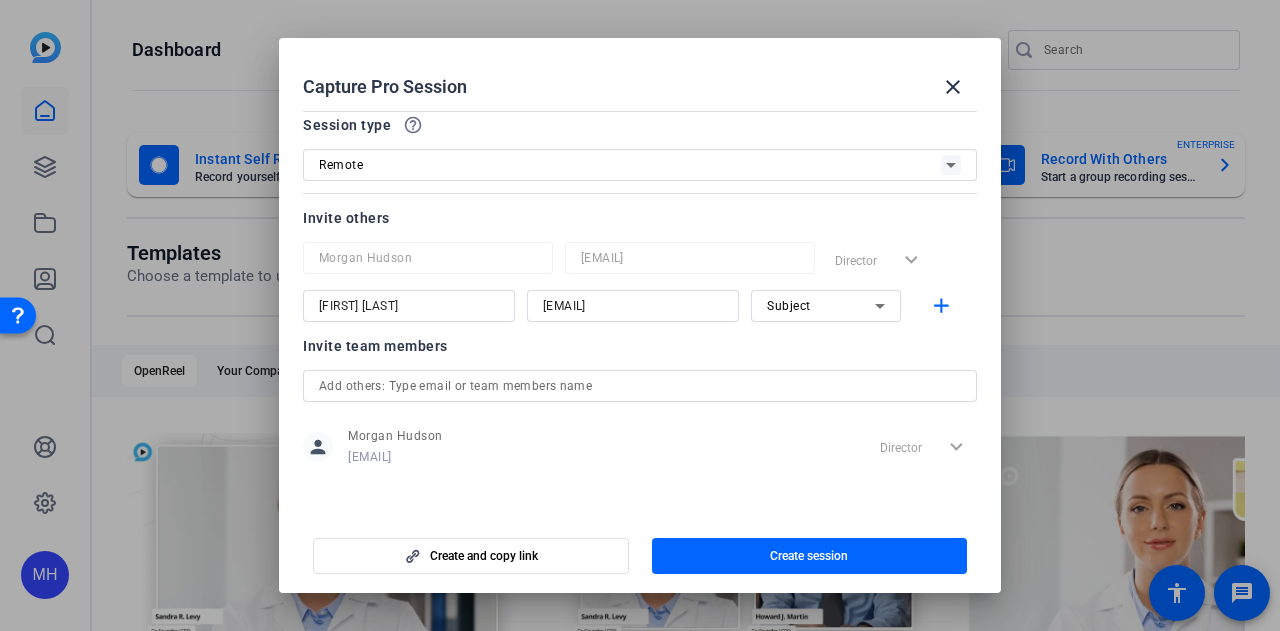 click on "Director expand_more" 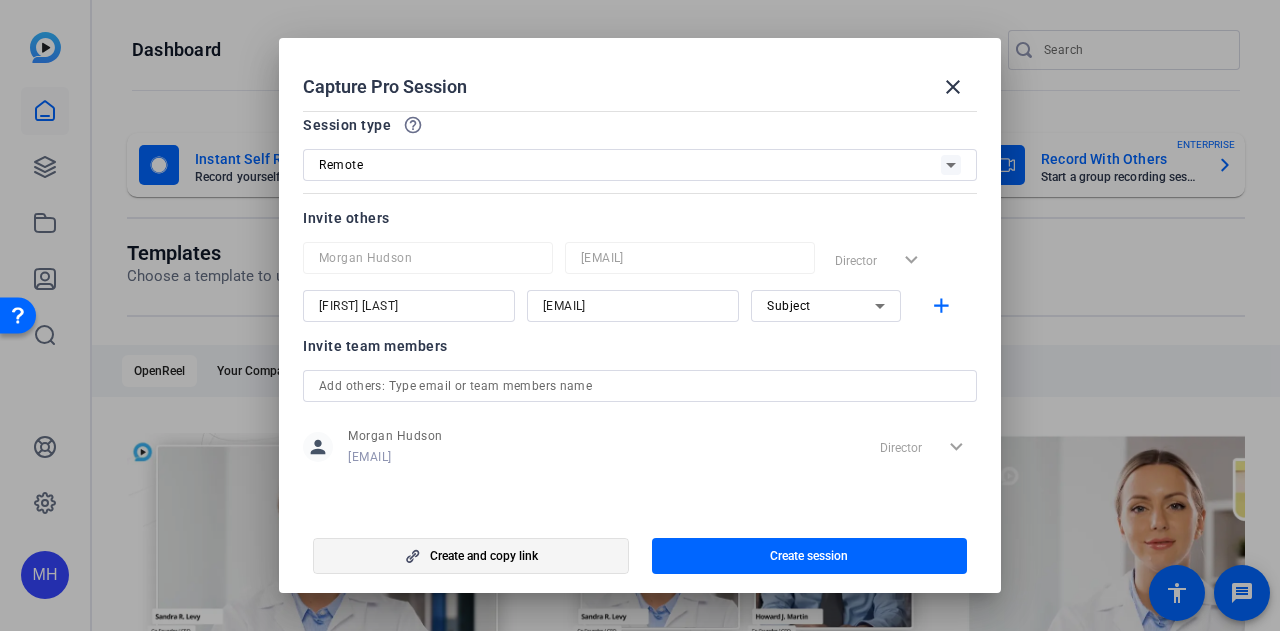 click on "Create and copy link" 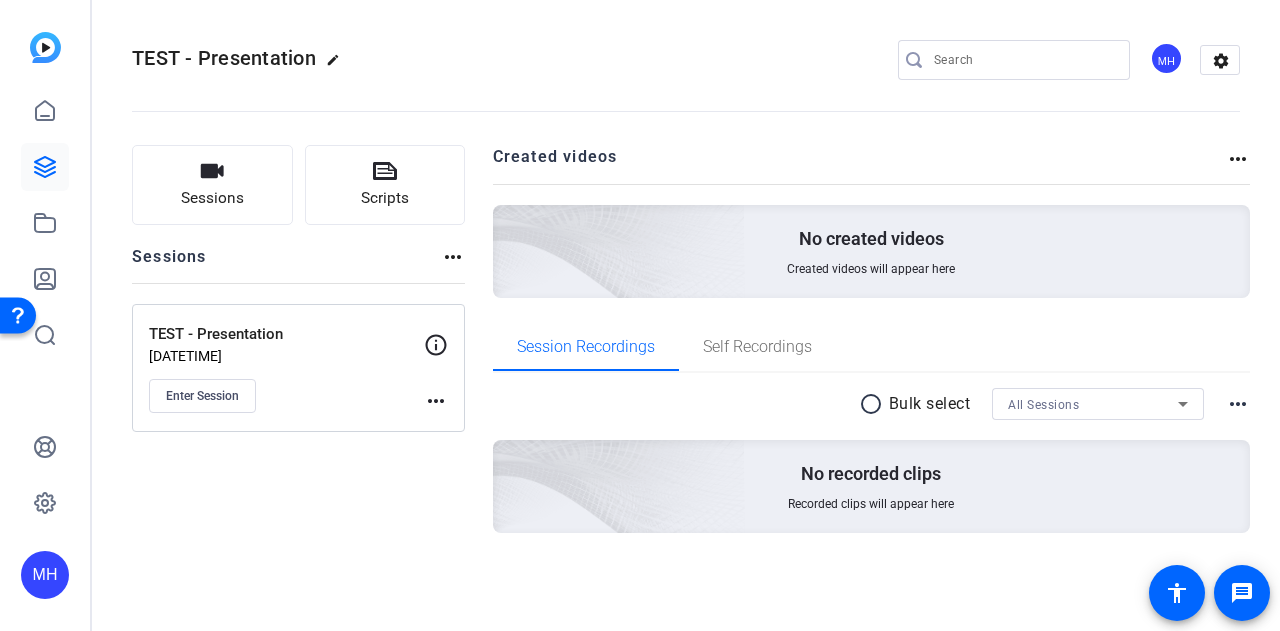 click on "more_horiz" 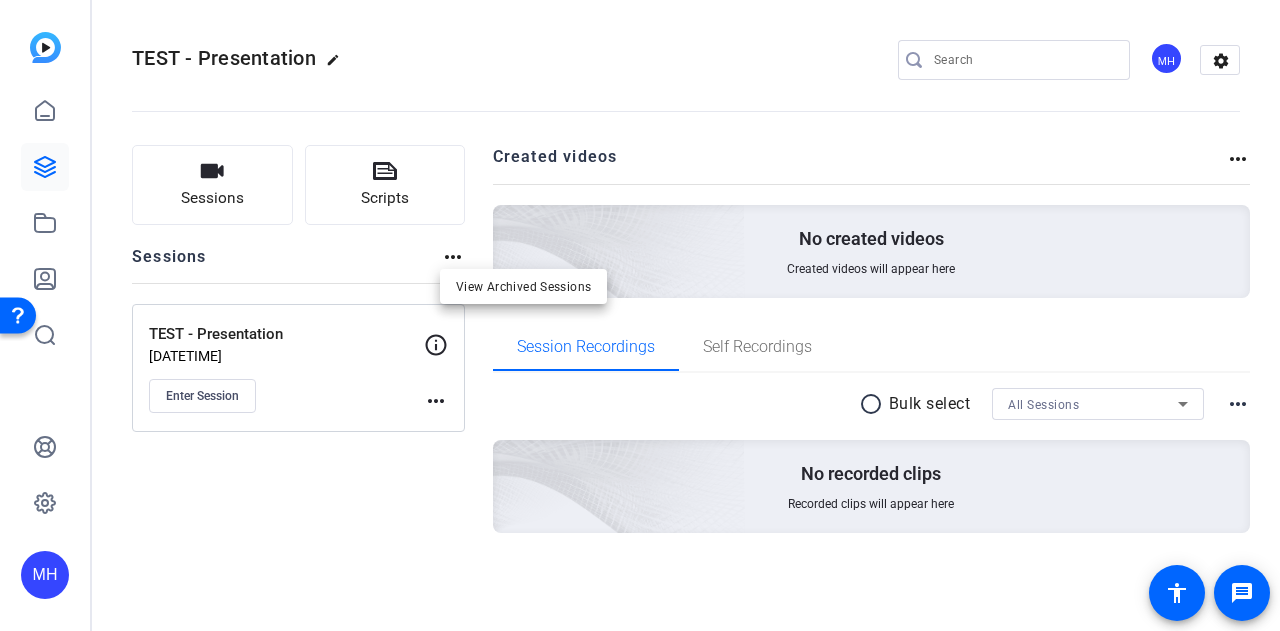 drag, startPoint x: 344, startPoint y: 501, endPoint x: 318, endPoint y: 454, distance: 53.712196 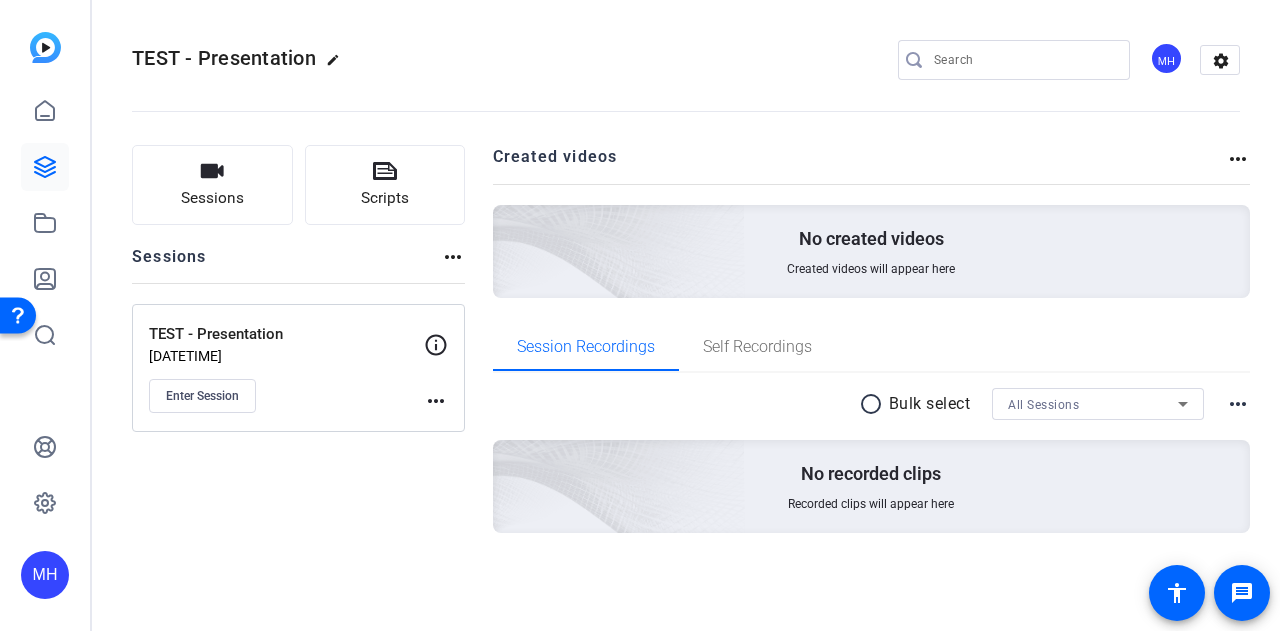 click 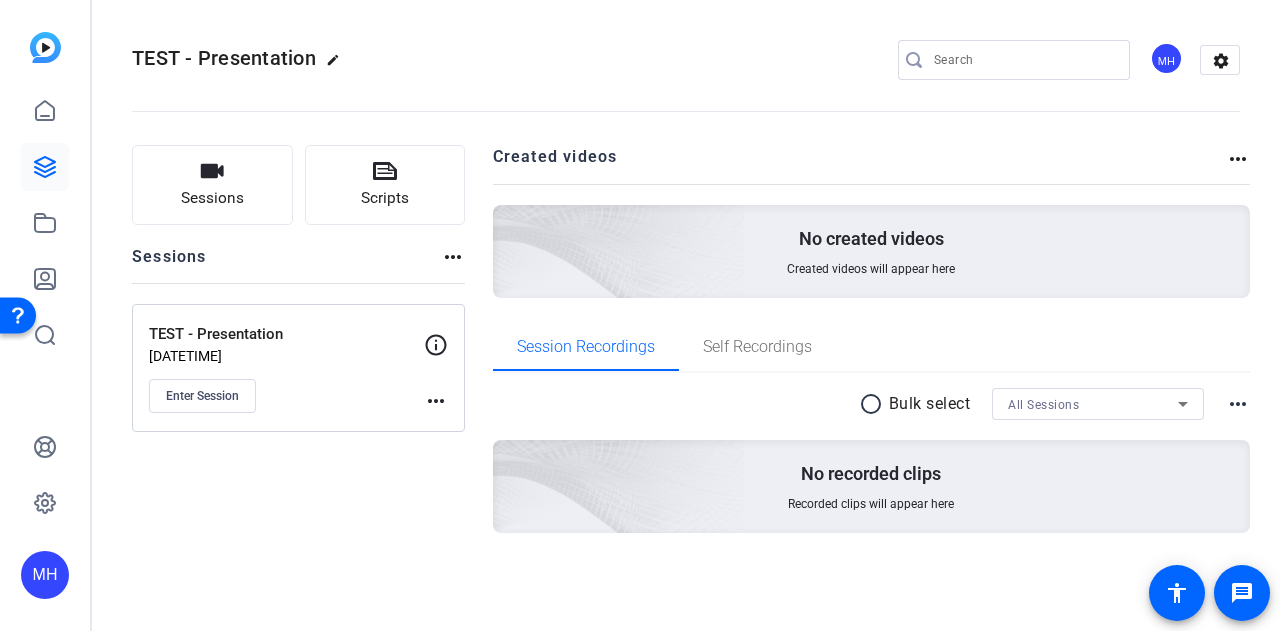 click on "more_horiz" 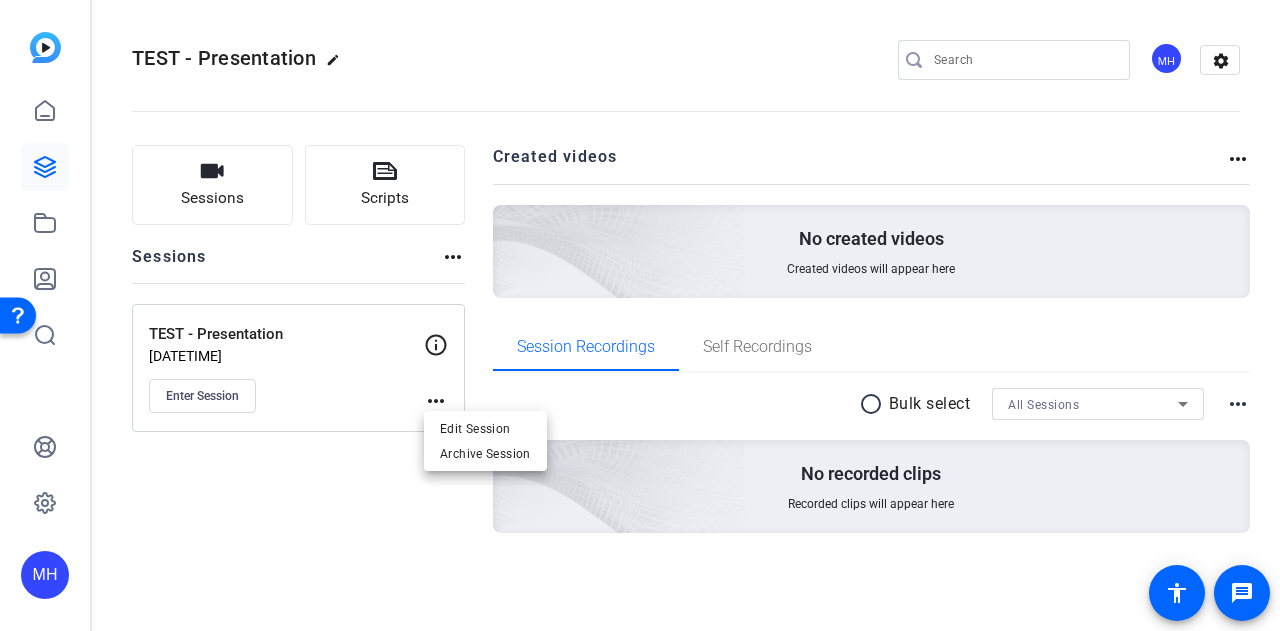 click at bounding box center (640, 315) 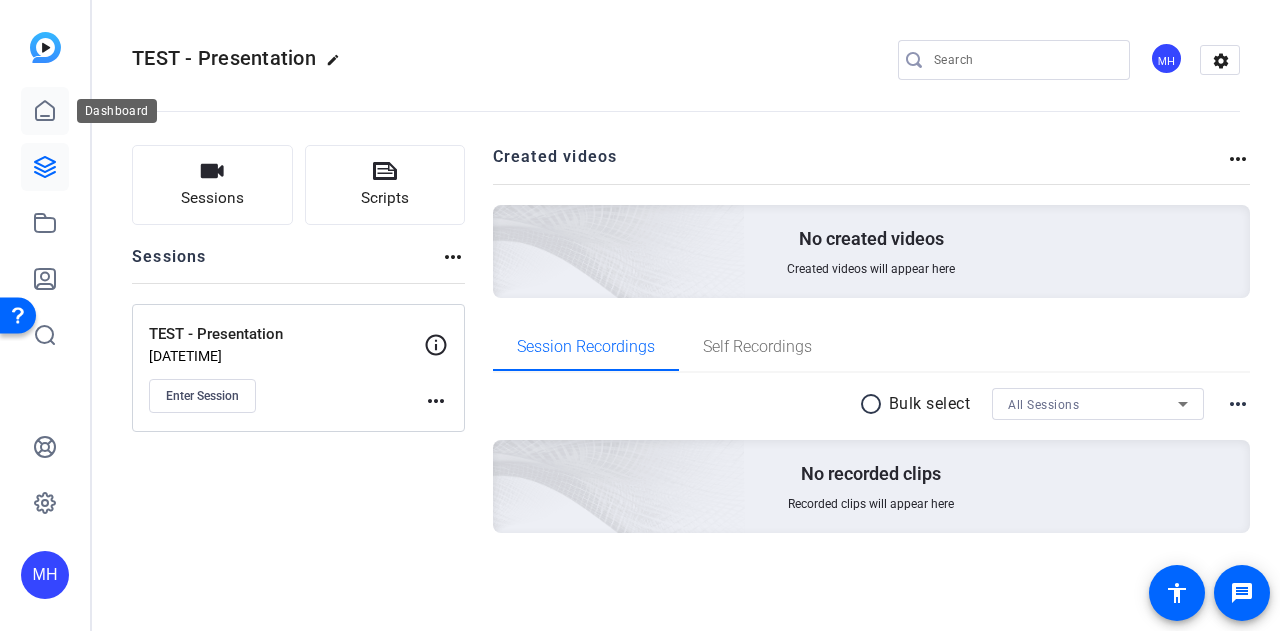 click 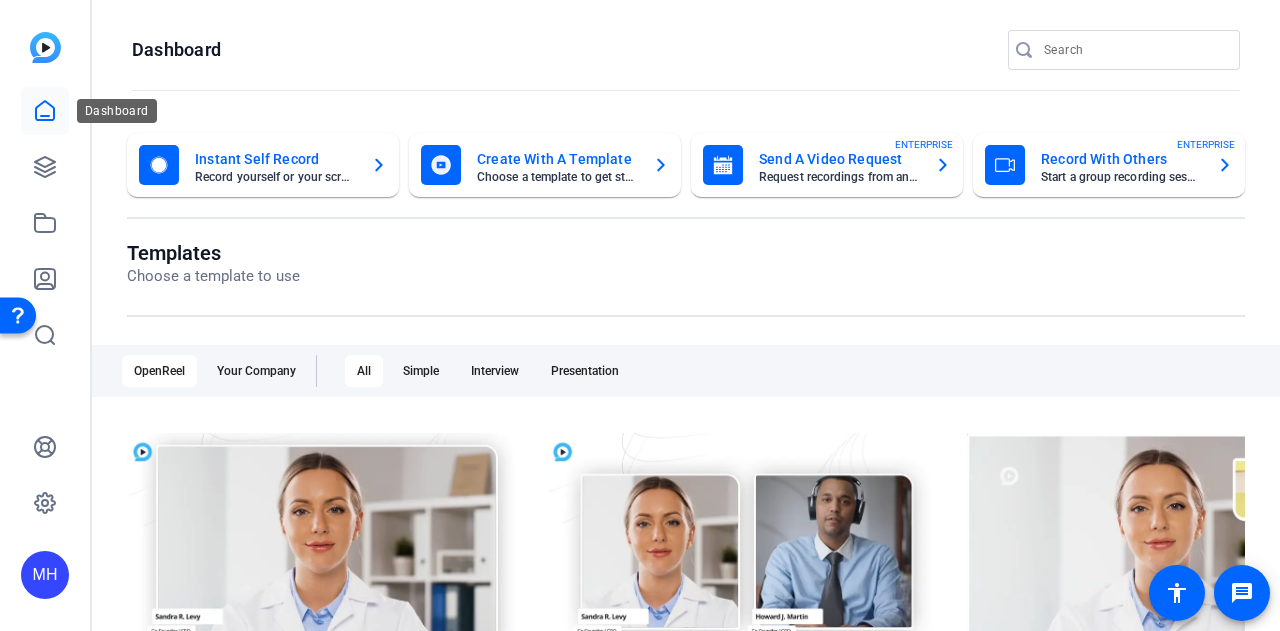click 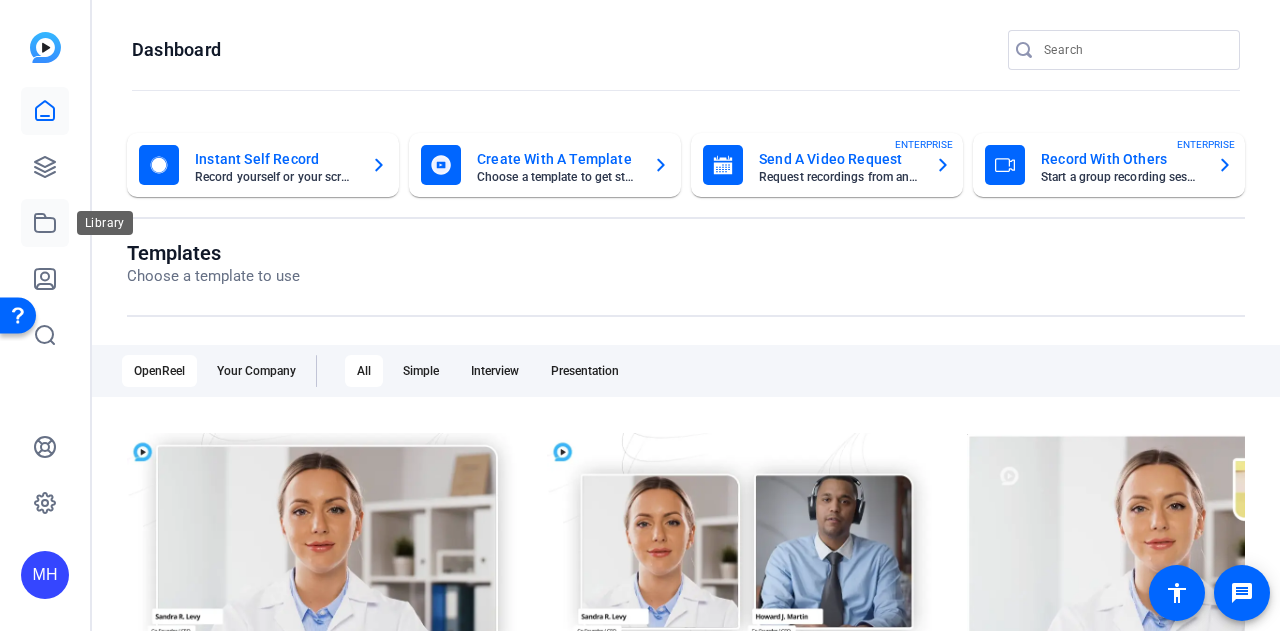 click 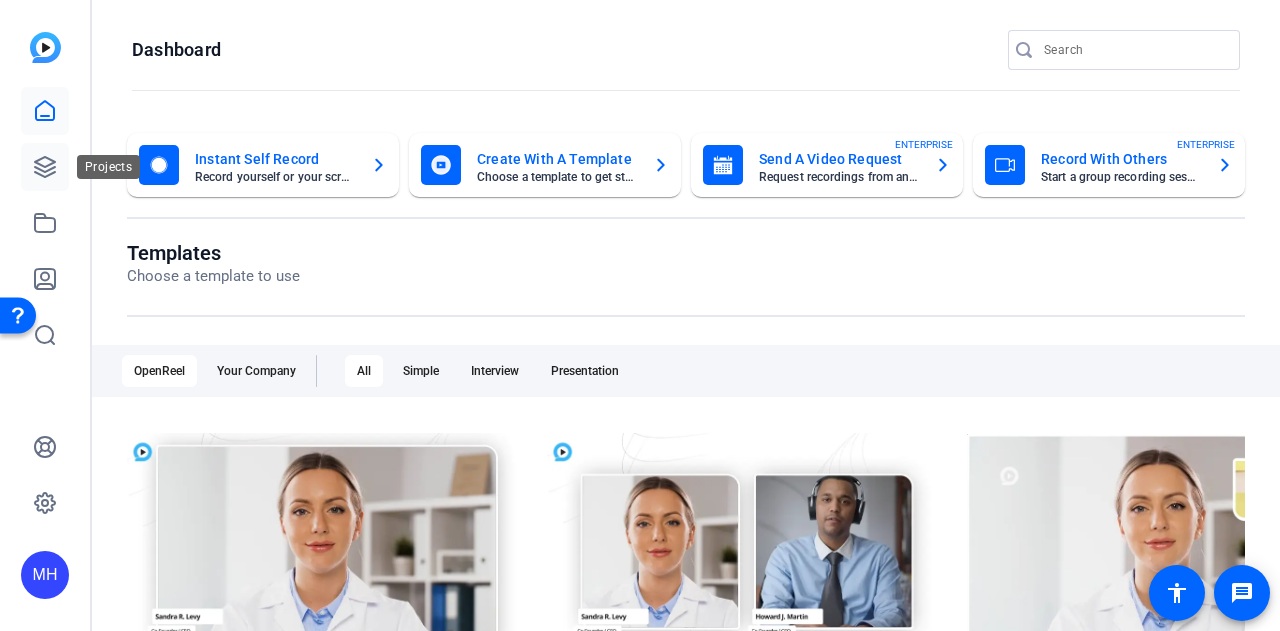 click 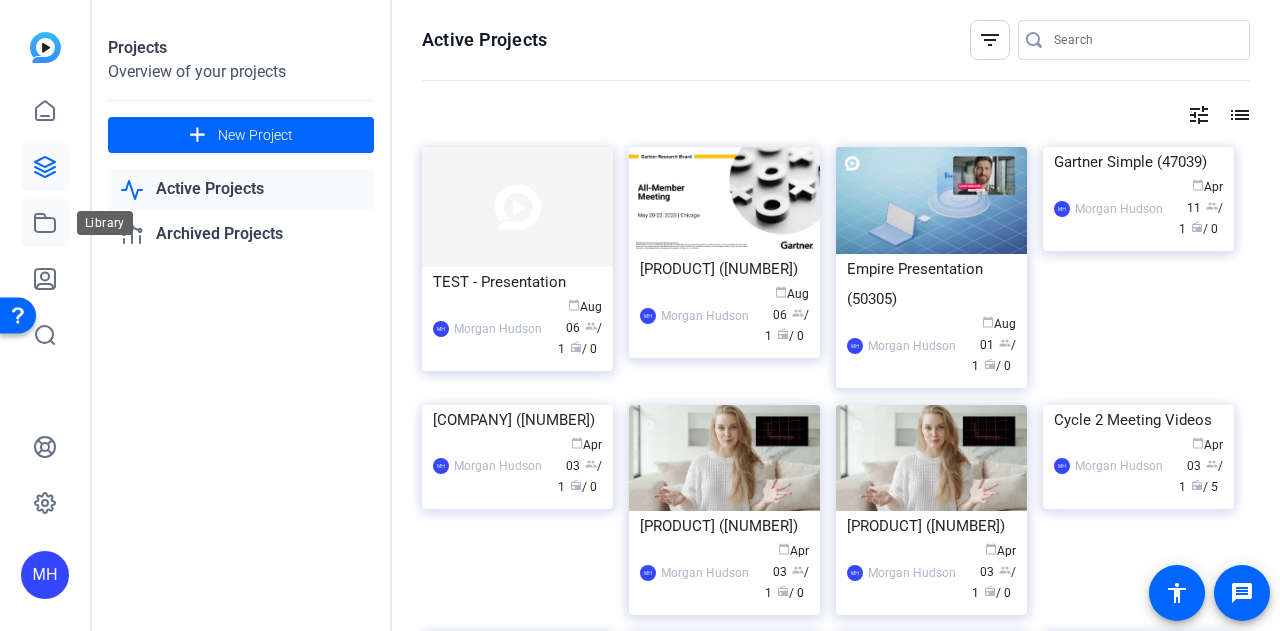 click 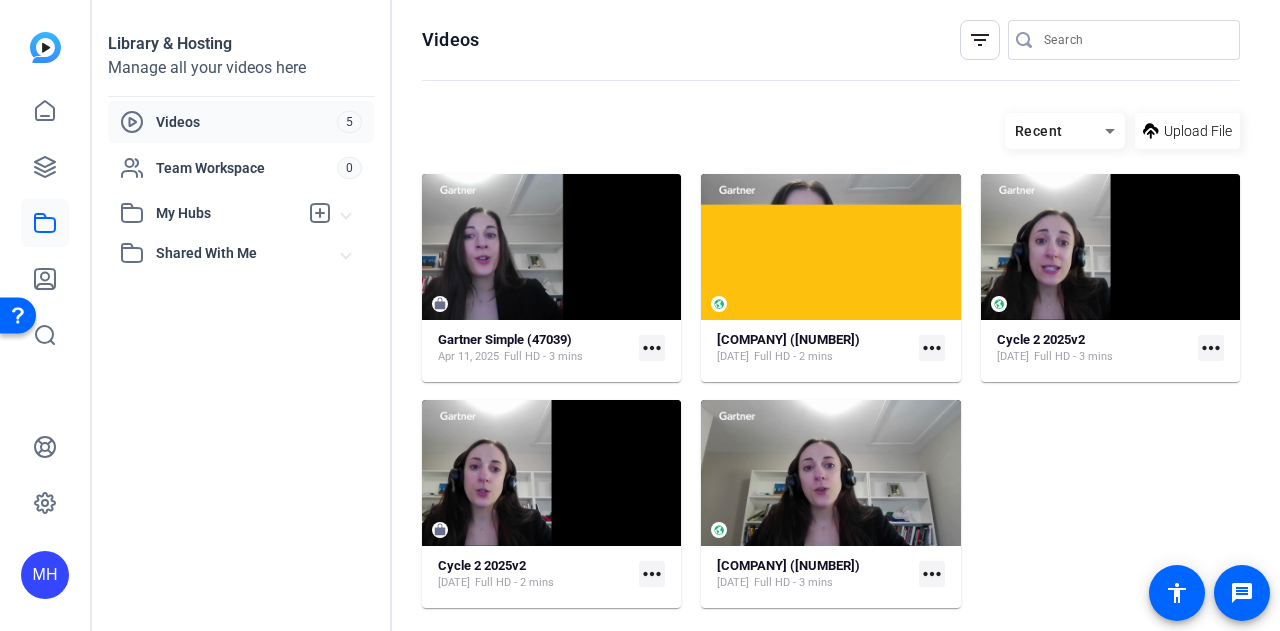 click on "more_horiz" 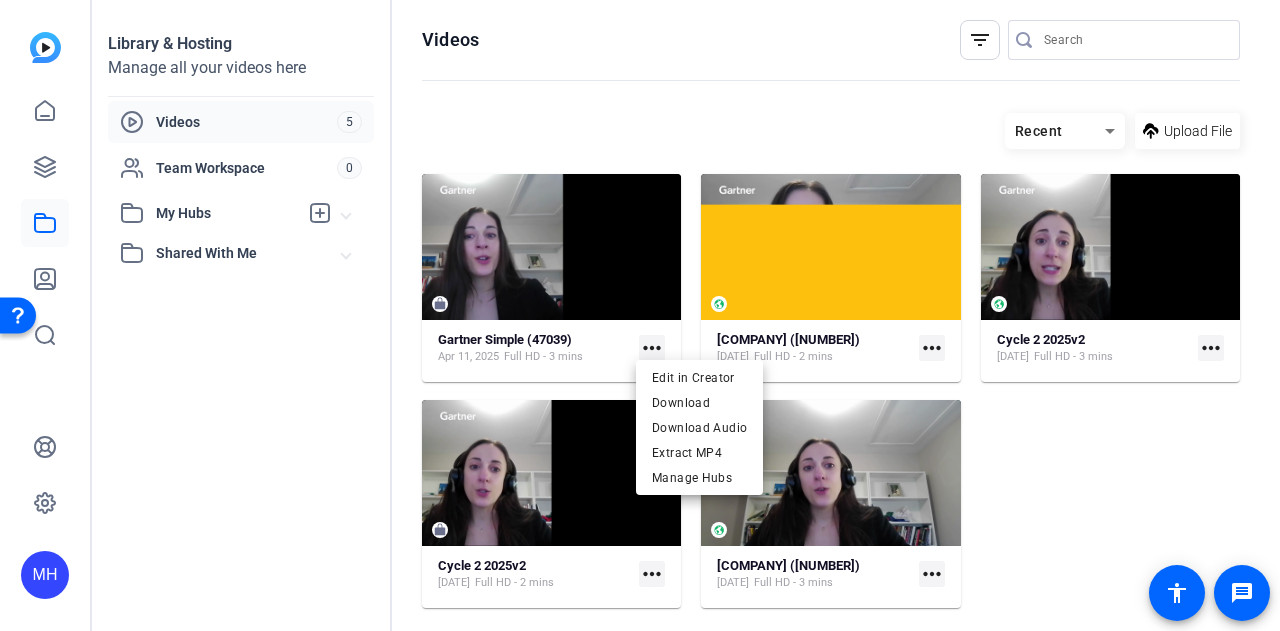 click at bounding box center (18, 314) 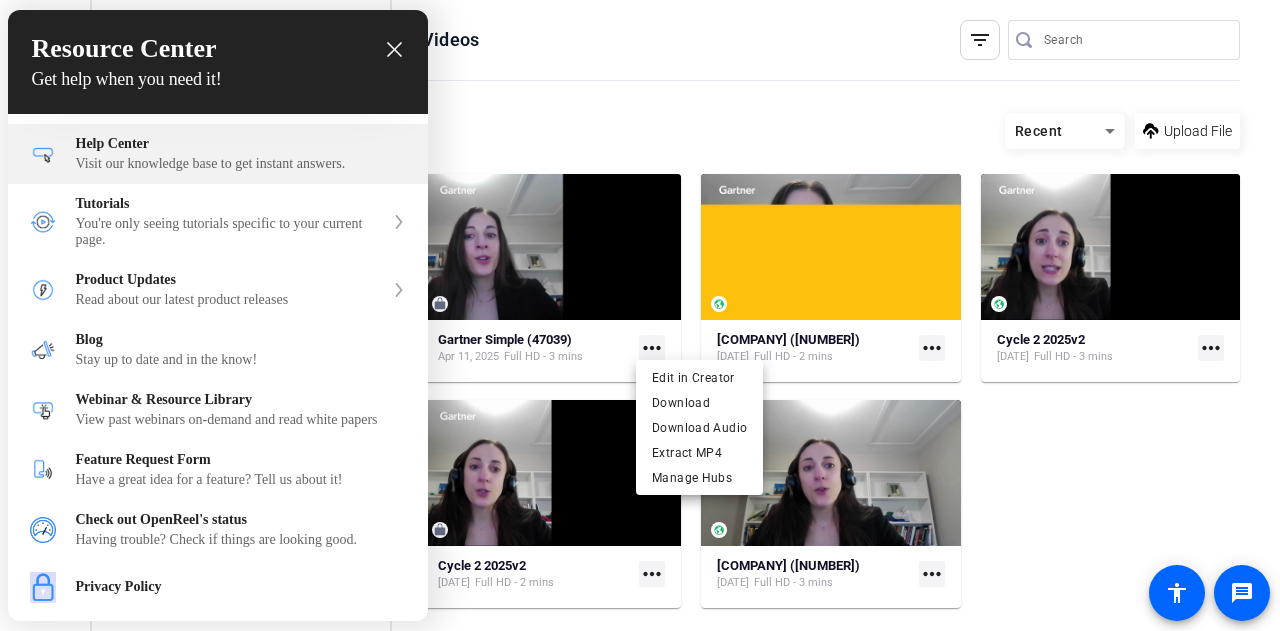 click on "Help Center" at bounding box center (241, 144) 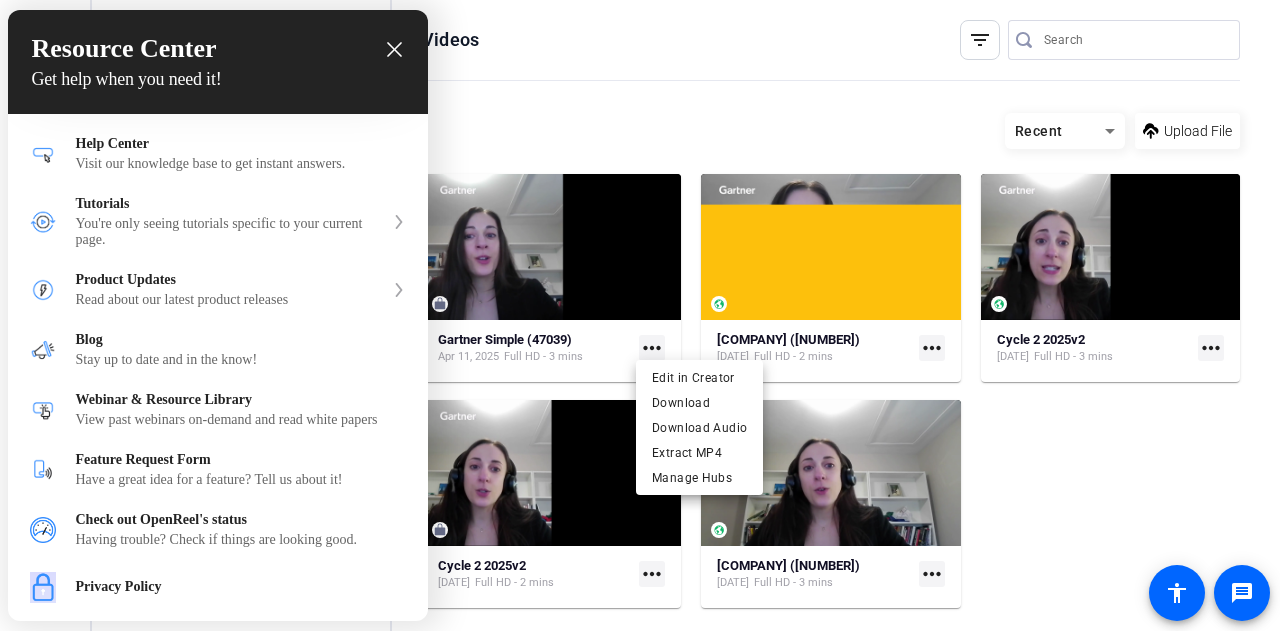 click 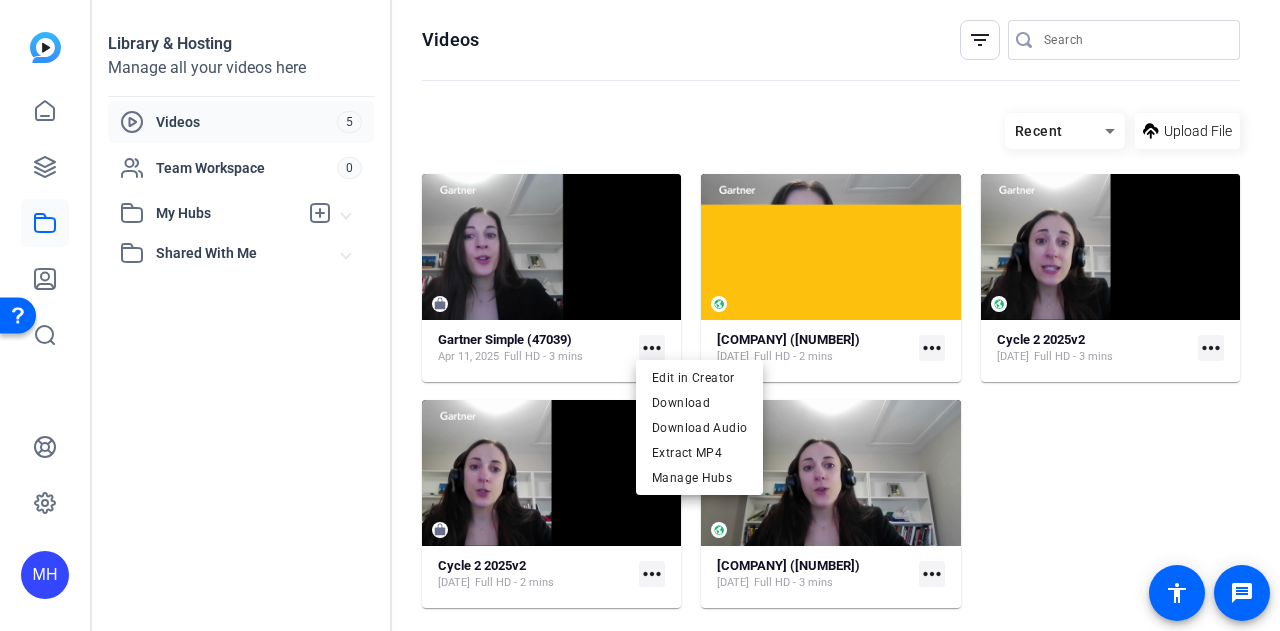 click at bounding box center (640, 315) 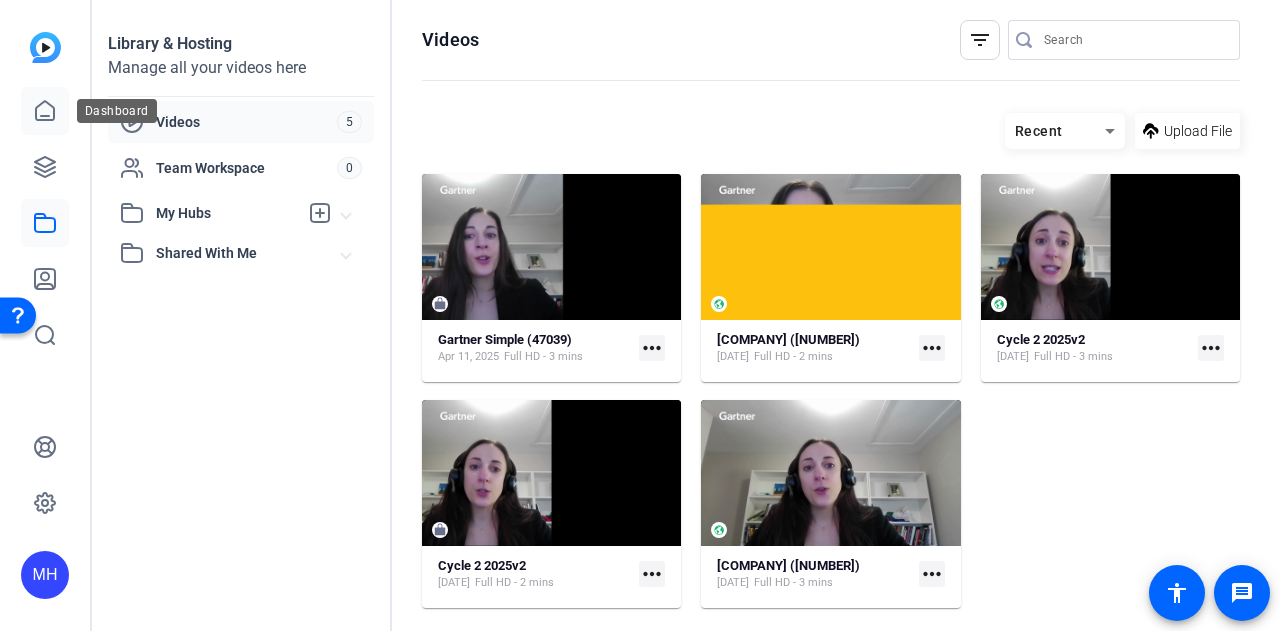 click 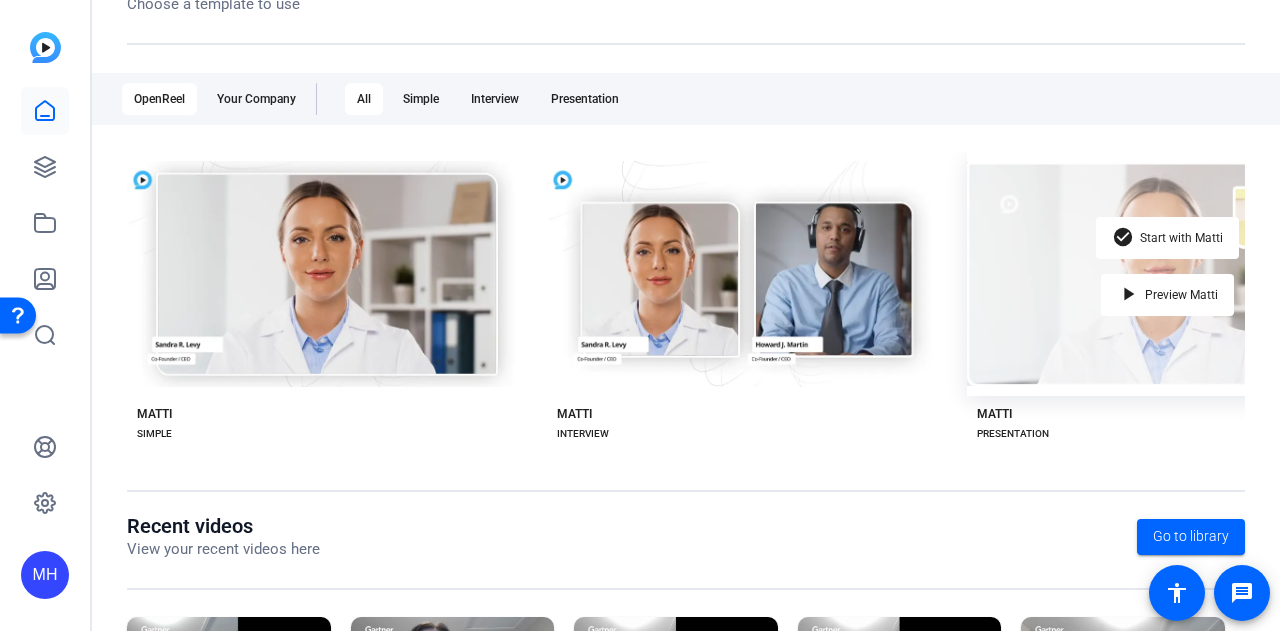 scroll, scrollTop: 501, scrollLeft: 0, axis: vertical 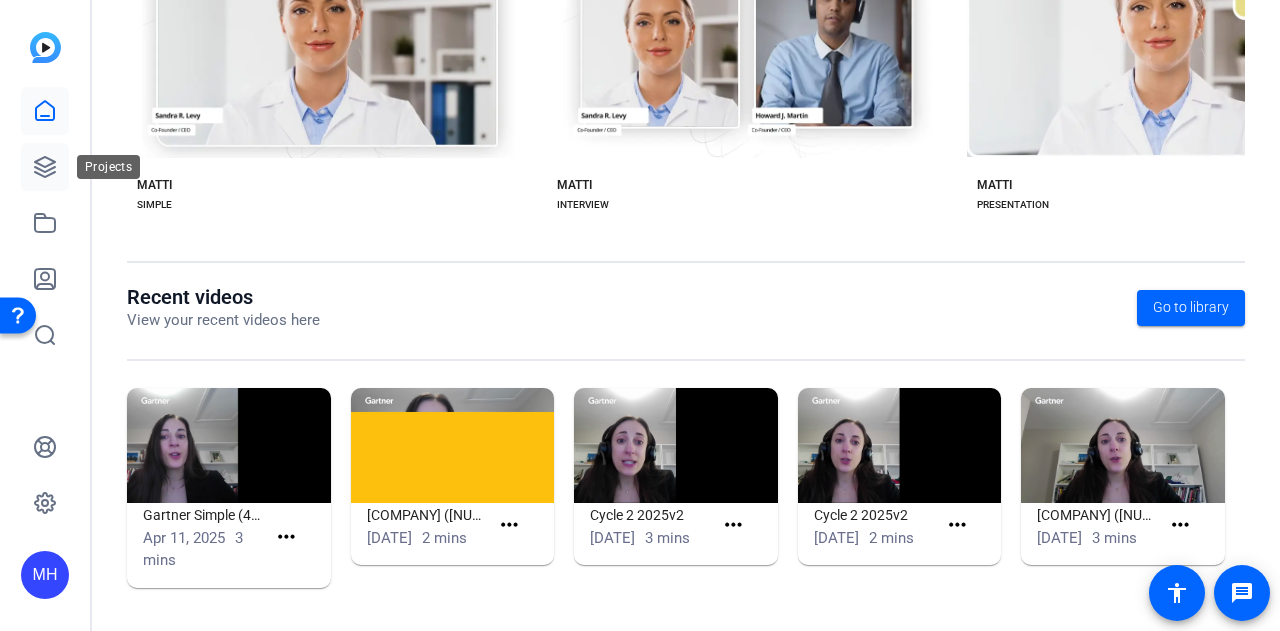 click 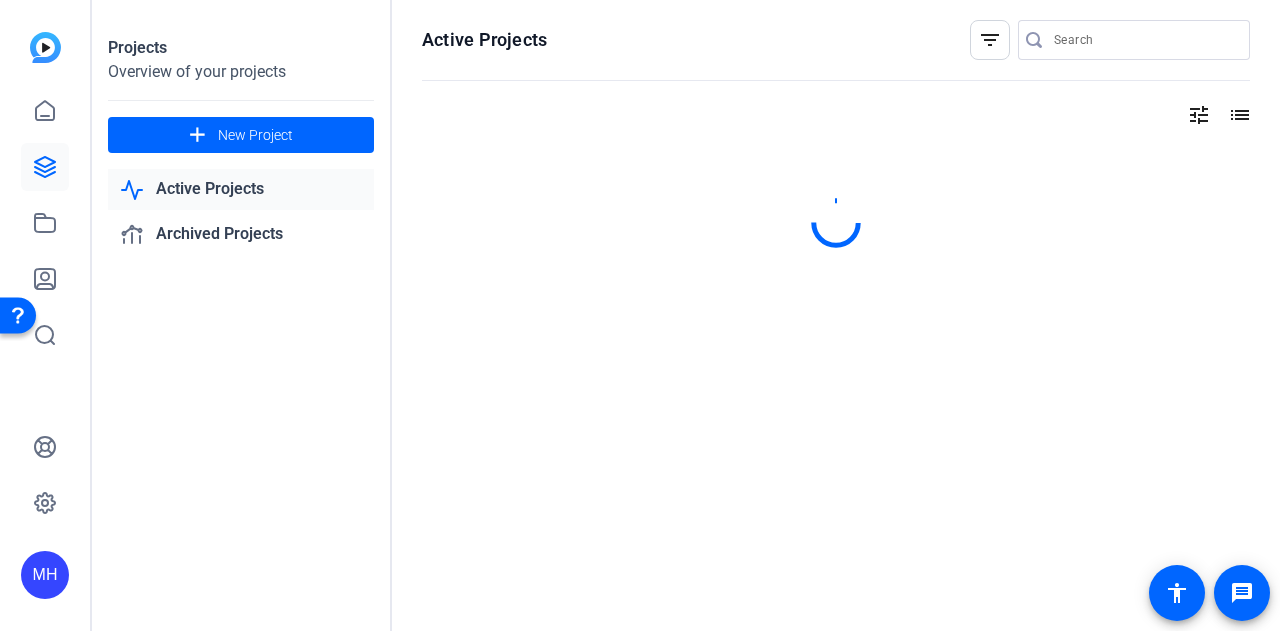 scroll, scrollTop: 0, scrollLeft: 0, axis: both 